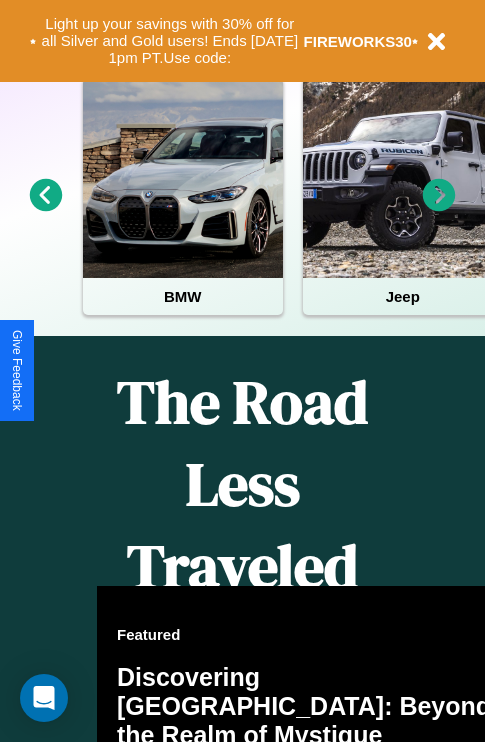 scroll, scrollTop: 757, scrollLeft: 0, axis: vertical 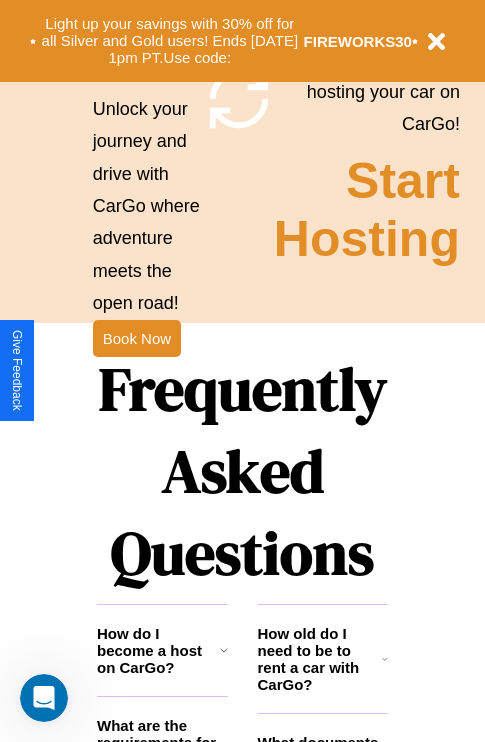 click on "Frequently Asked Questions" at bounding box center [242, 471] 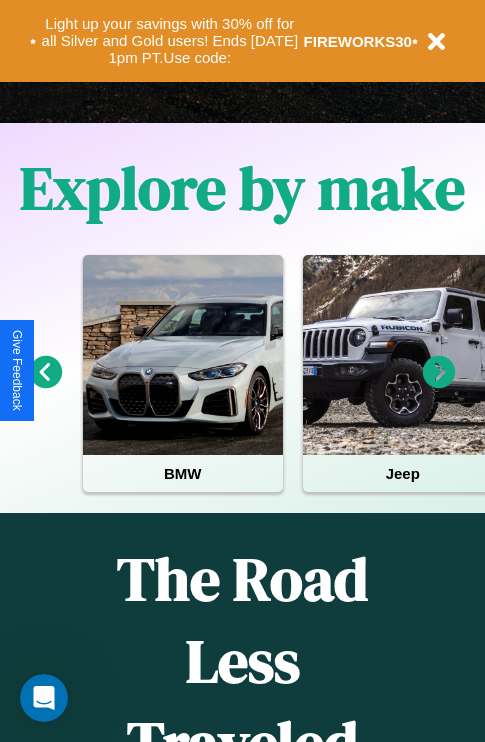 scroll, scrollTop: 308, scrollLeft: 0, axis: vertical 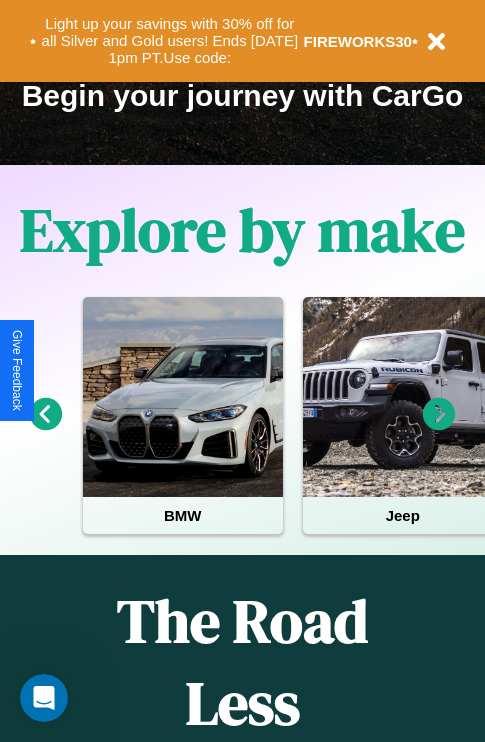 click 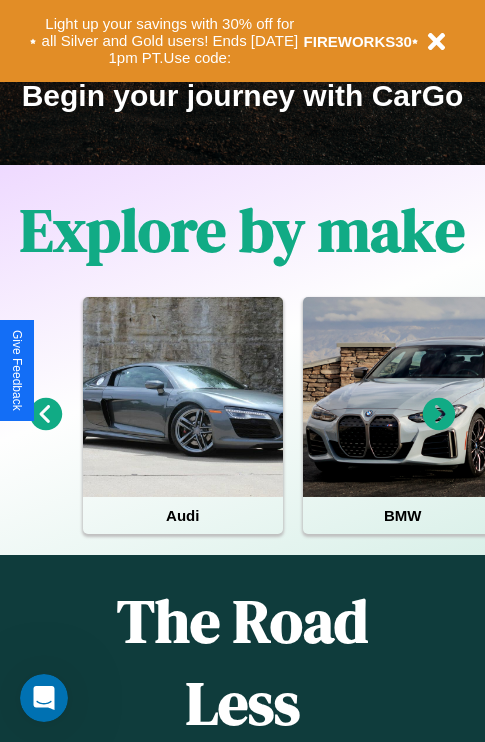 click 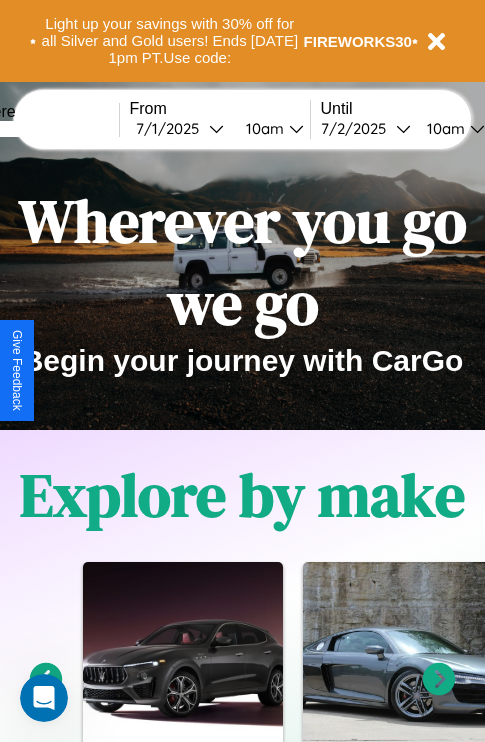 scroll, scrollTop: 0, scrollLeft: 0, axis: both 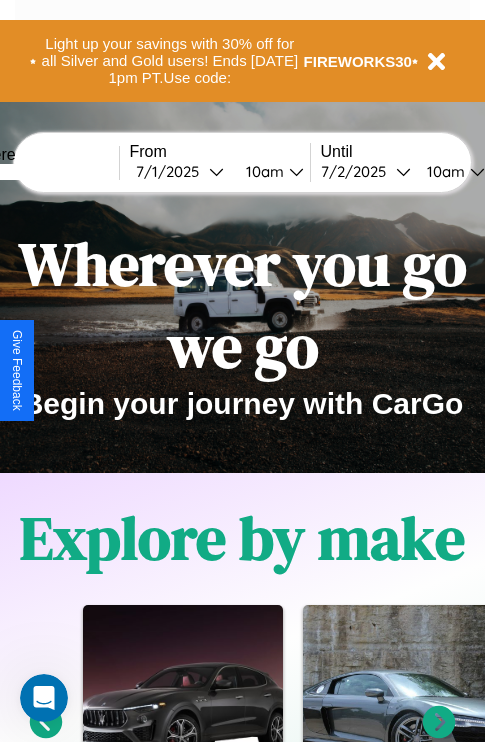 click at bounding box center (44, 172) 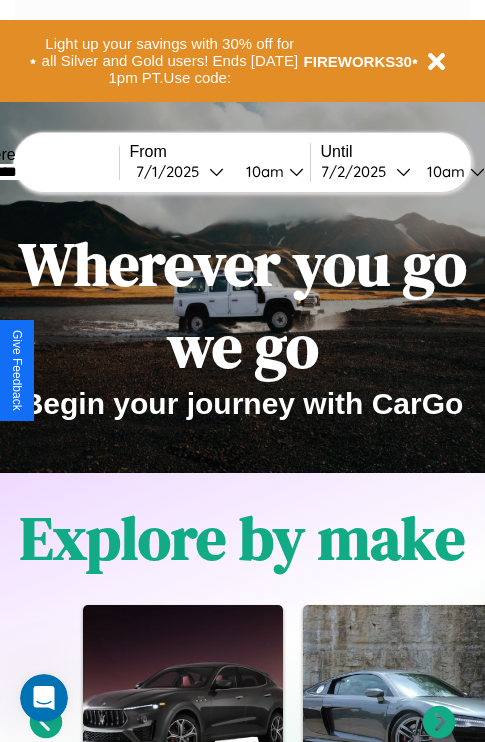 type on "********" 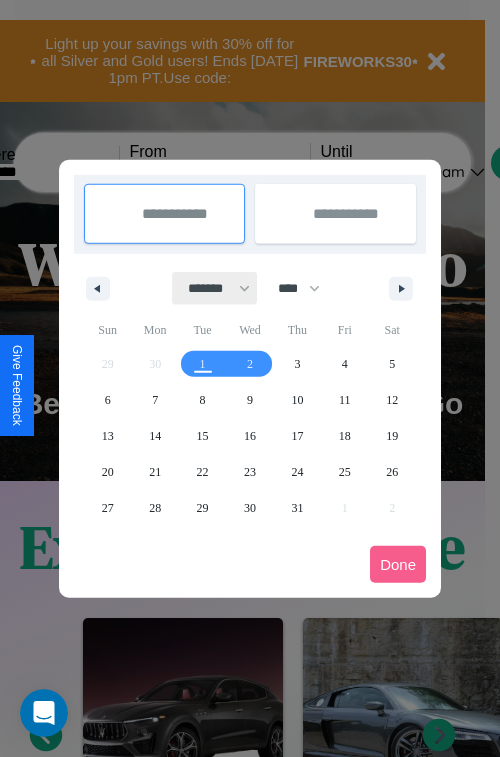 click on "******* ******** ***** ***** *** **** **** ****** ********* ******* ******** ********" at bounding box center [215, 288] 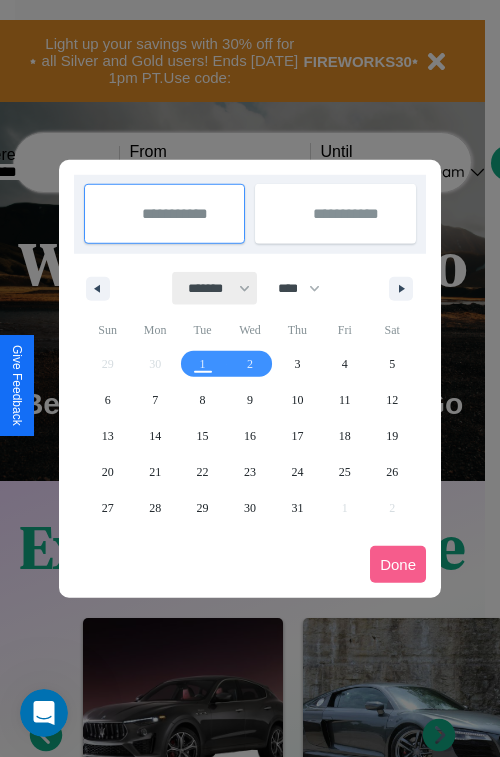 select on "**" 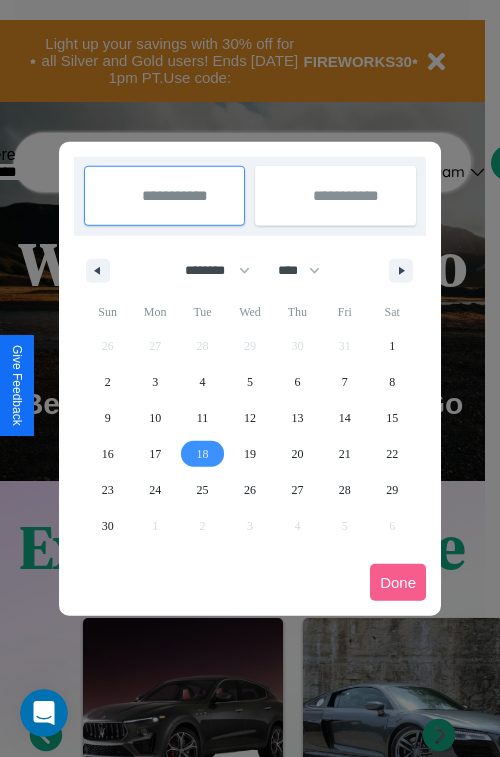 click on "18" at bounding box center [203, 454] 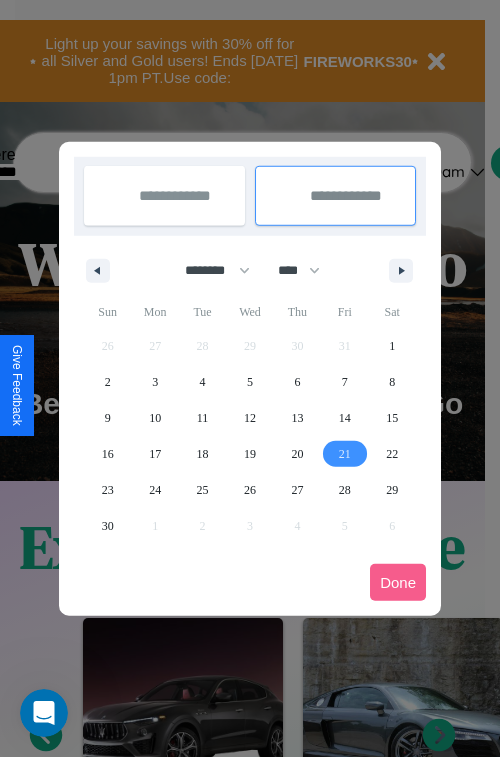 click on "21" at bounding box center (345, 454) 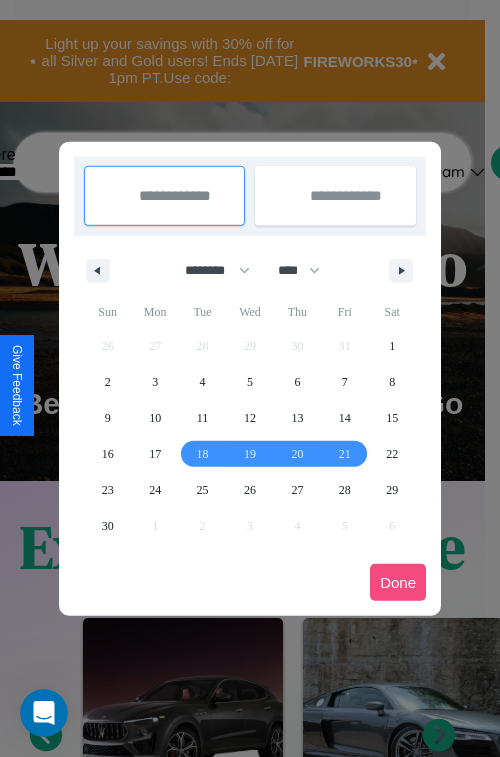 click on "Done" at bounding box center [398, 582] 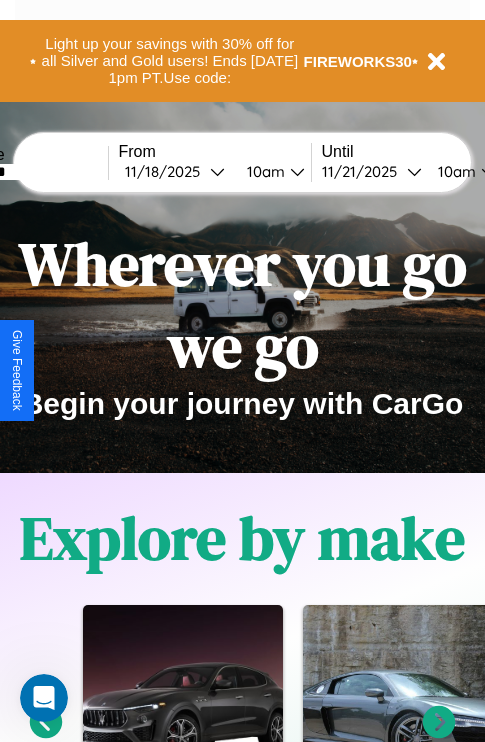 click on "10am" at bounding box center [263, 171] 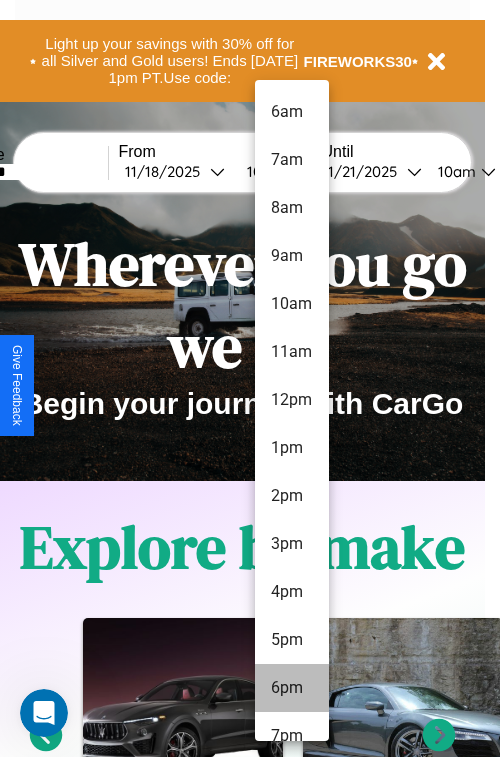 click on "6pm" at bounding box center (292, 688) 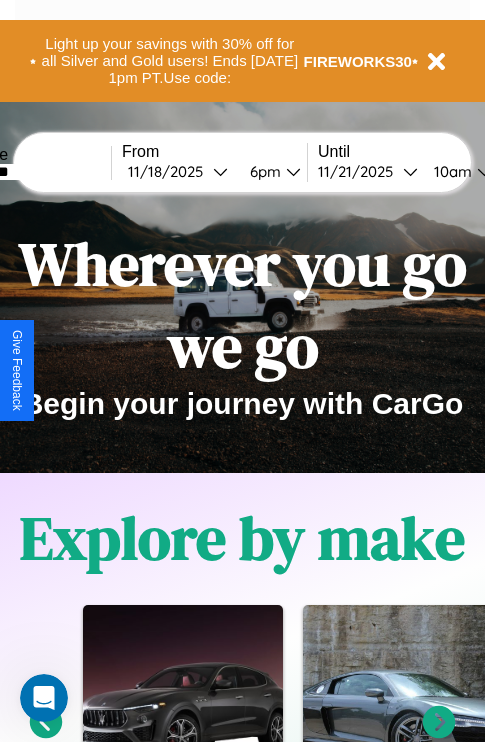 click on "10am" at bounding box center [450, 171] 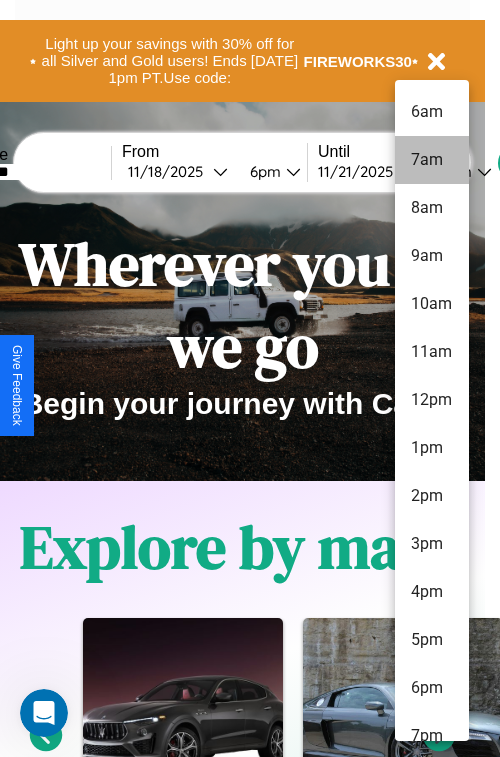 click on "7am" at bounding box center (432, 160) 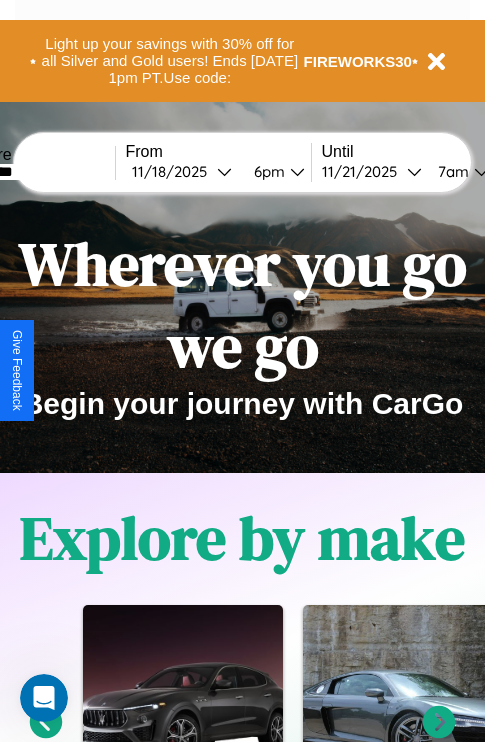 scroll, scrollTop: 0, scrollLeft: 70, axis: horizontal 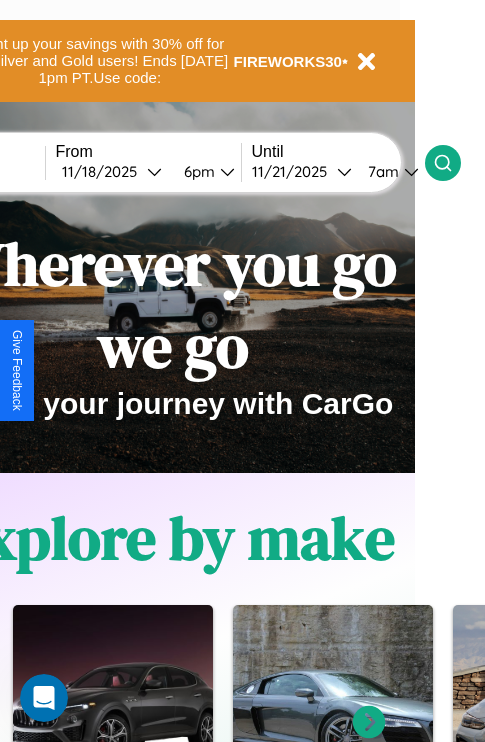 click 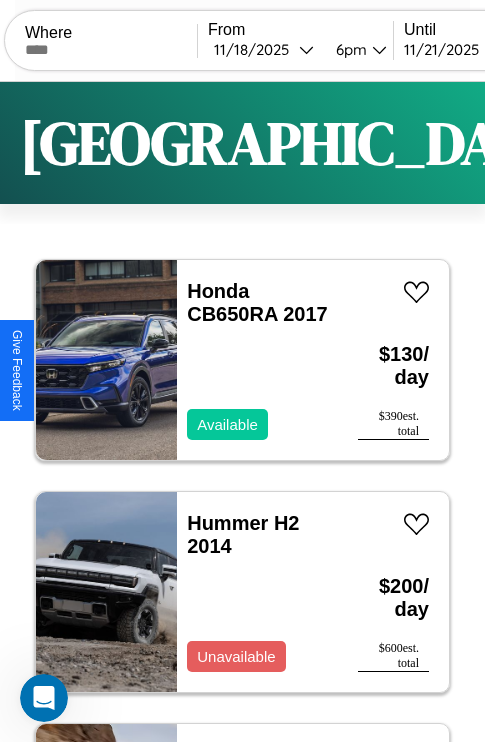 scroll, scrollTop: 66, scrollLeft: 0, axis: vertical 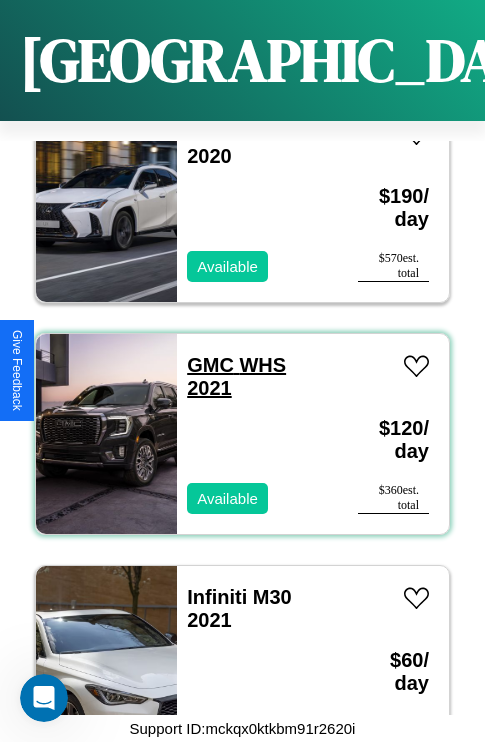 click on "GMC   WHS   2021" at bounding box center (236, 376) 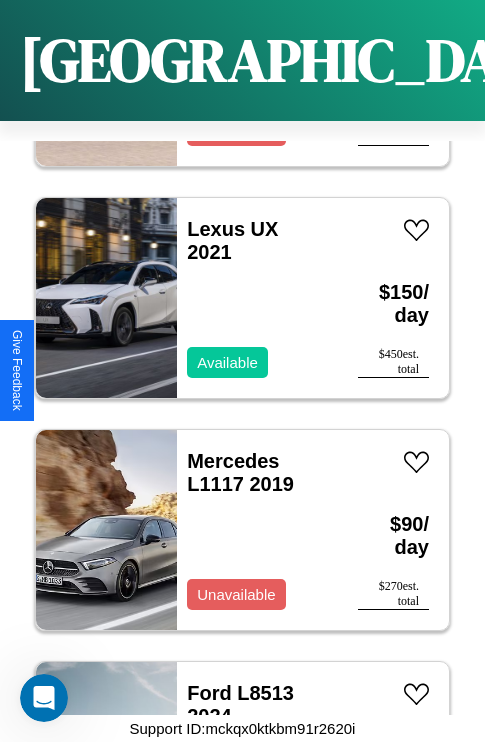 scroll, scrollTop: 15851, scrollLeft: 0, axis: vertical 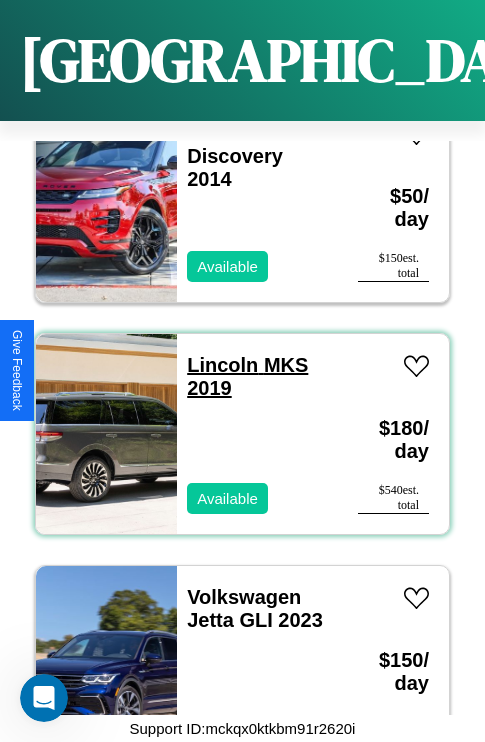 click on "Lincoln   MKS   2019" at bounding box center (247, 376) 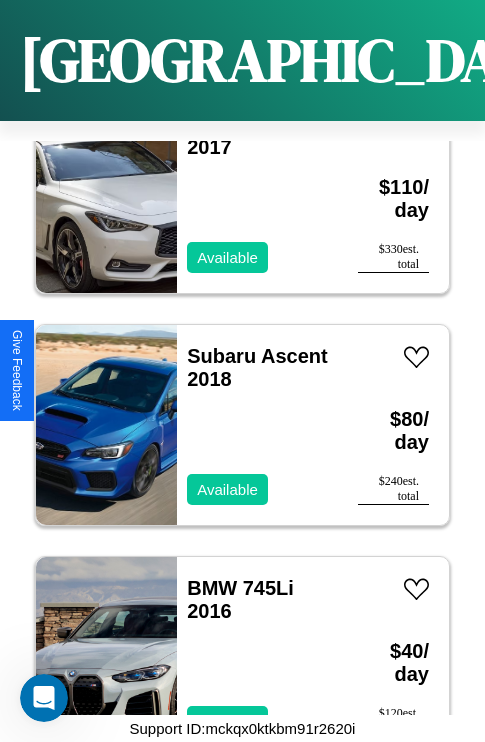 scroll, scrollTop: 18867, scrollLeft: 0, axis: vertical 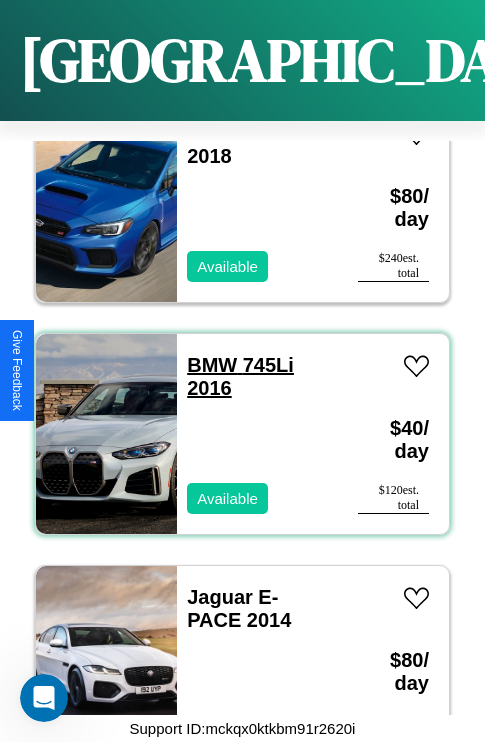 click on "BMW   745Li   2016" at bounding box center [240, 376] 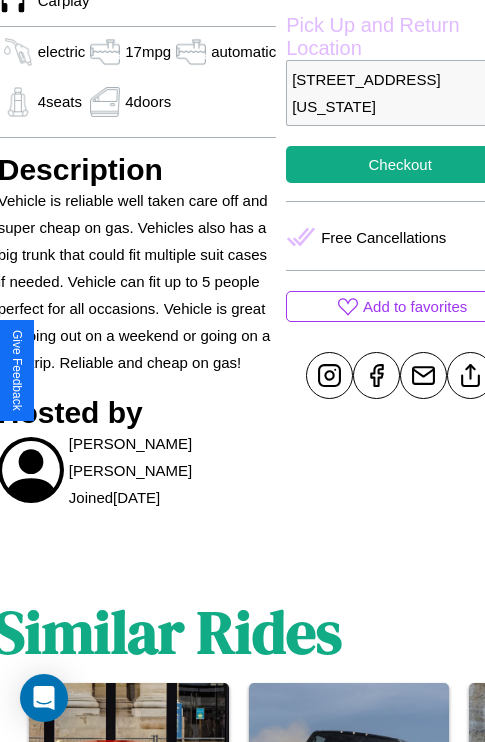 scroll, scrollTop: 709, scrollLeft: 76, axis: both 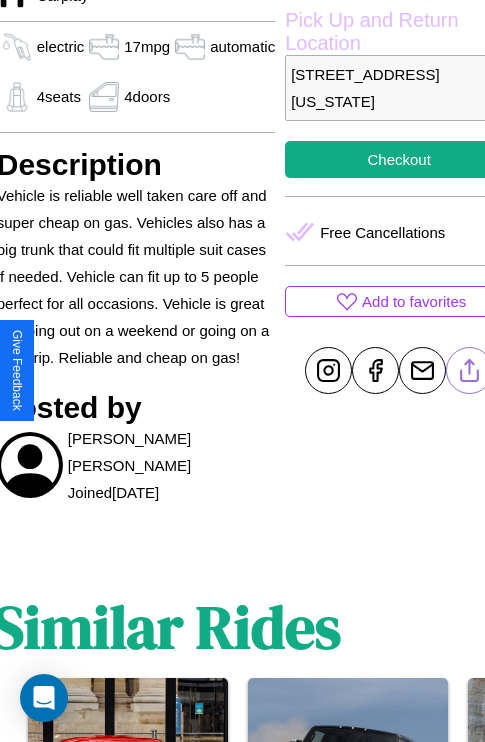 click 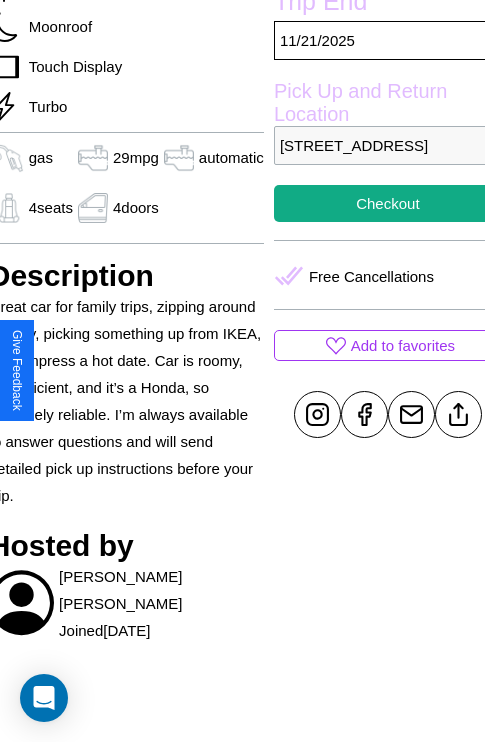 scroll, scrollTop: 643, scrollLeft: 84, axis: both 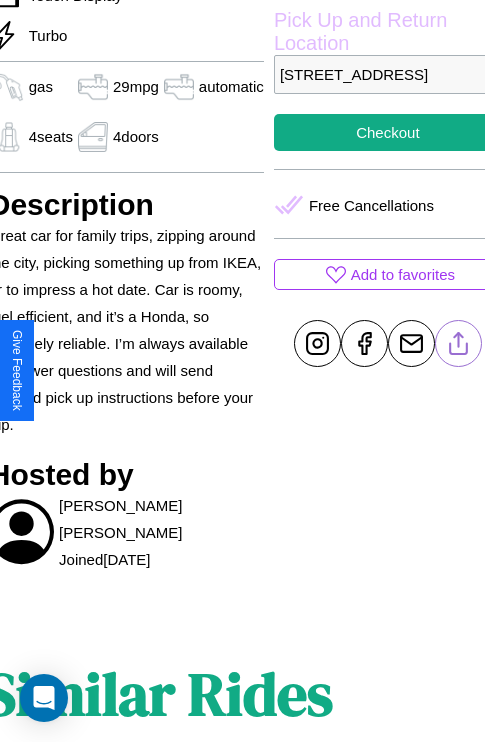 click 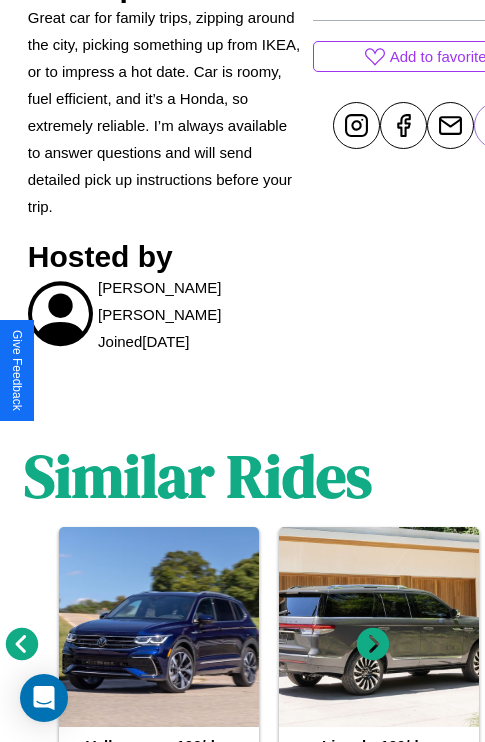 scroll, scrollTop: 949, scrollLeft: 30, axis: both 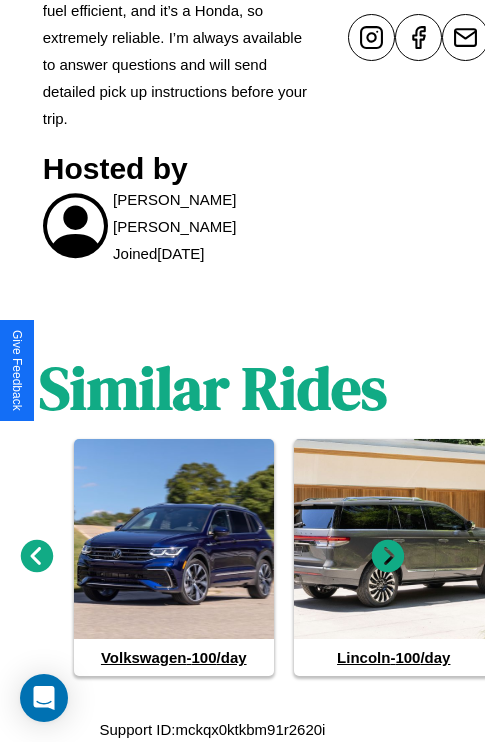 click 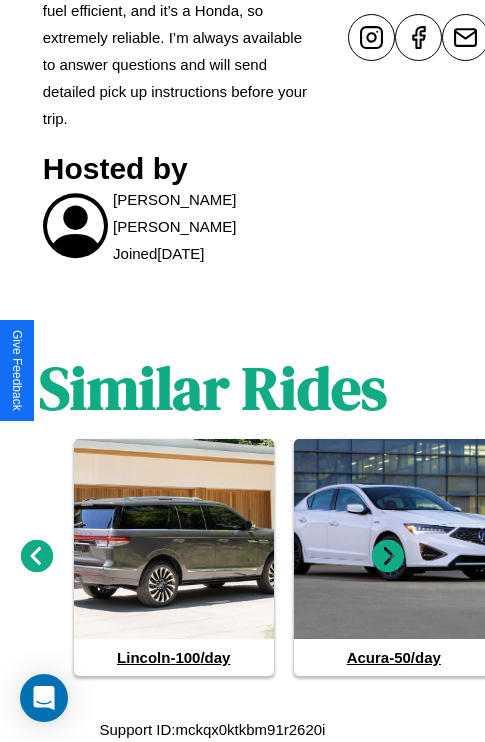 click 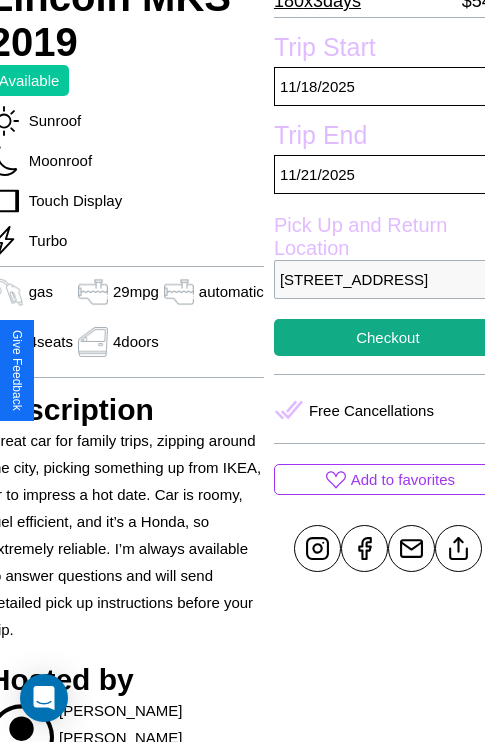 scroll, scrollTop: 432, scrollLeft: 84, axis: both 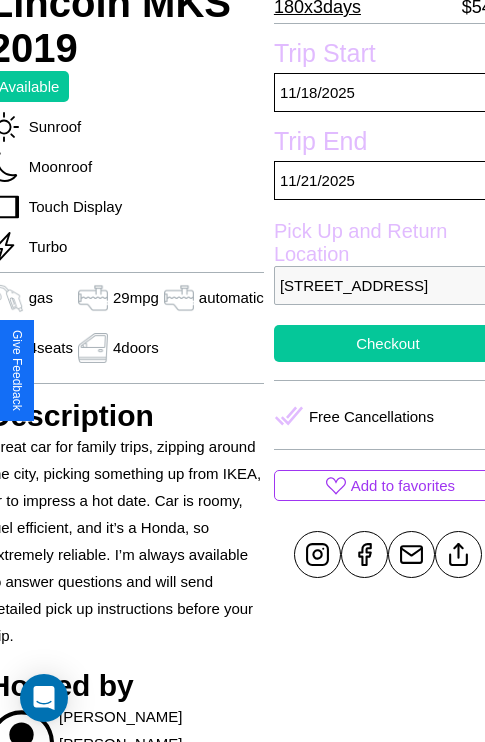 click on "Checkout" at bounding box center [388, 343] 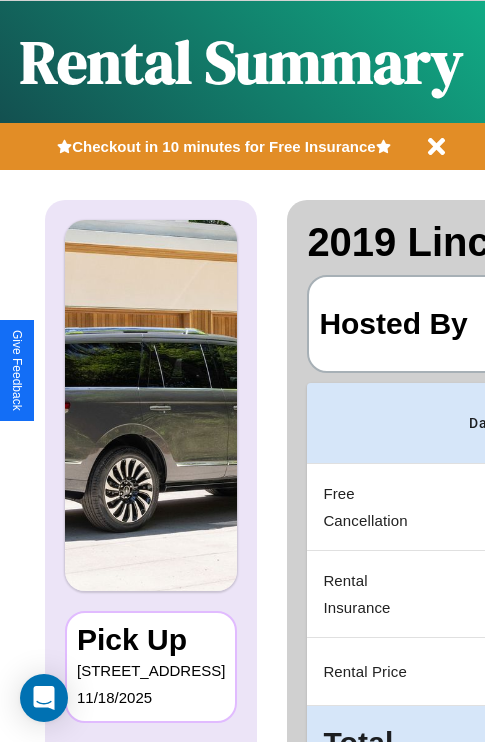 scroll, scrollTop: 106, scrollLeft: 388, axis: both 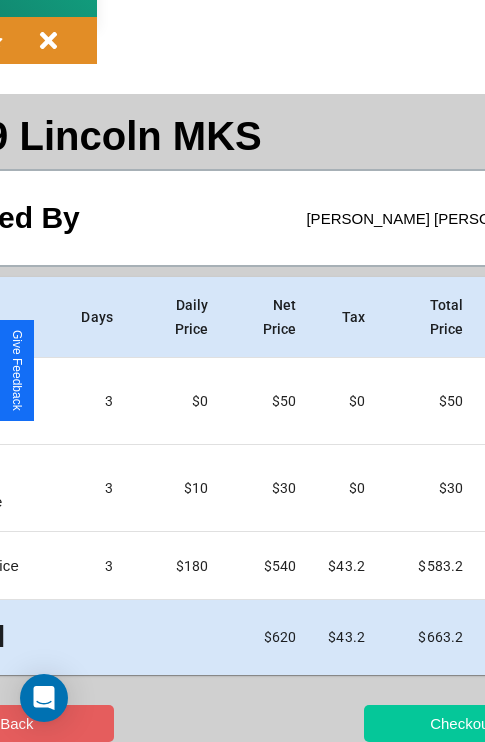click on "Checkout" at bounding box center (461, 723) 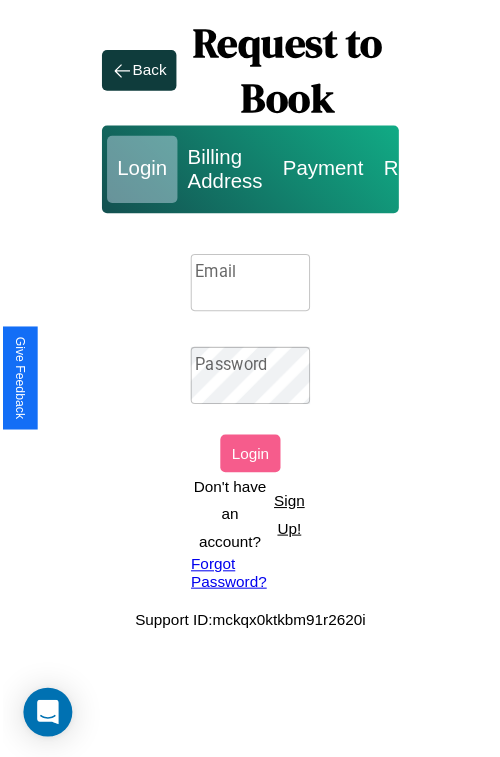 scroll, scrollTop: 0, scrollLeft: 0, axis: both 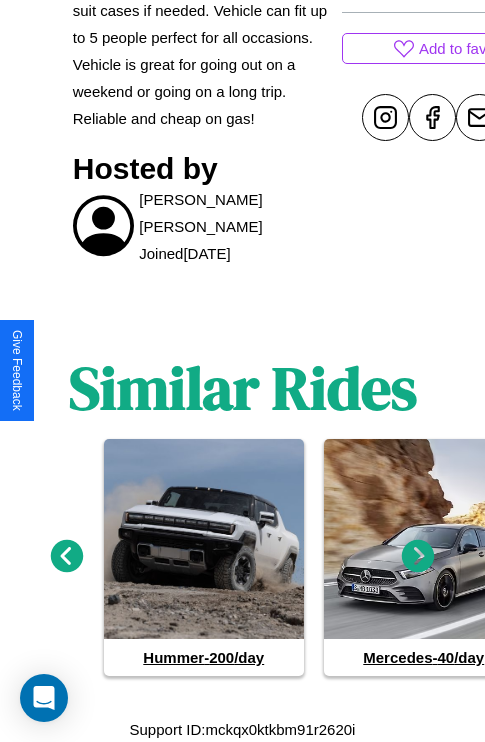 click 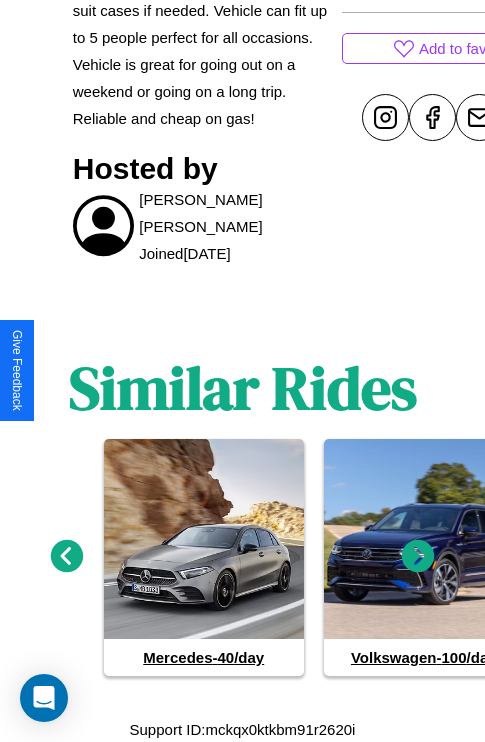 click 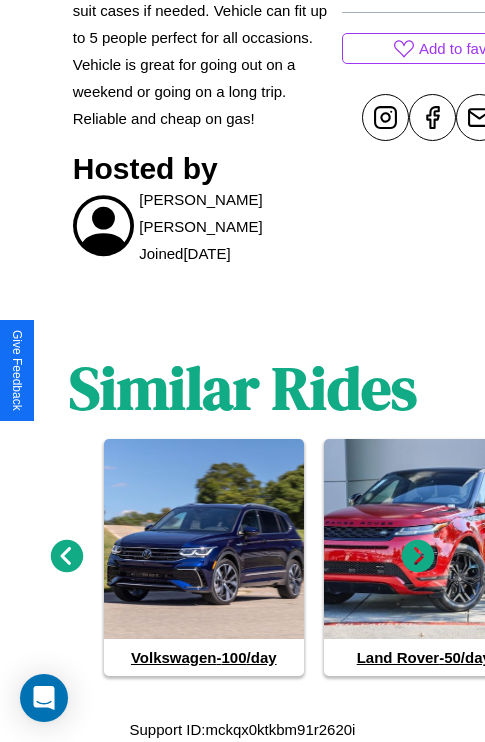 click 